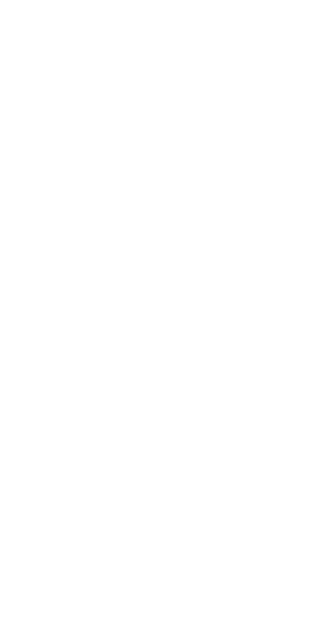 scroll, scrollTop: 0, scrollLeft: 0, axis: both 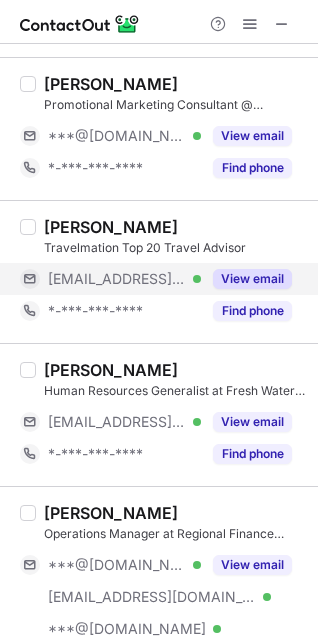 click on "View email" at bounding box center [252, 279] 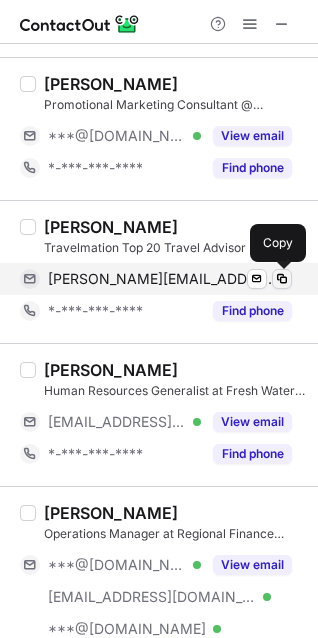 click at bounding box center (282, 279) 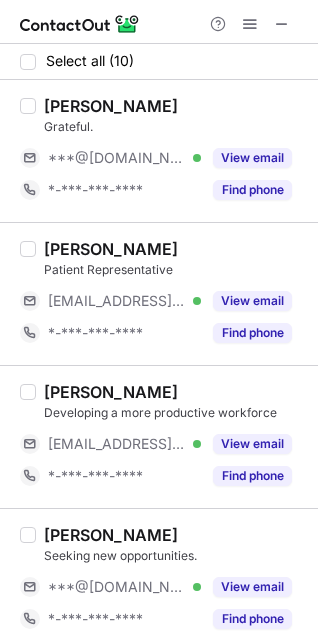 scroll, scrollTop: 200, scrollLeft: 0, axis: vertical 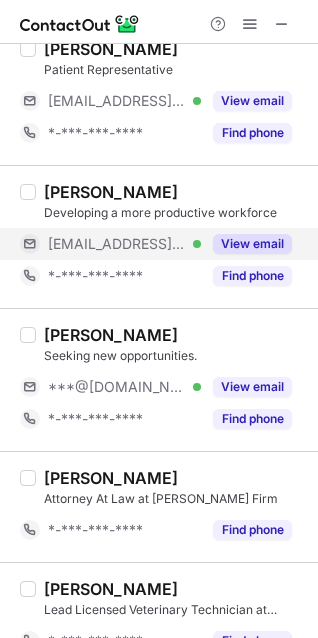 click on "View email" at bounding box center [252, 244] 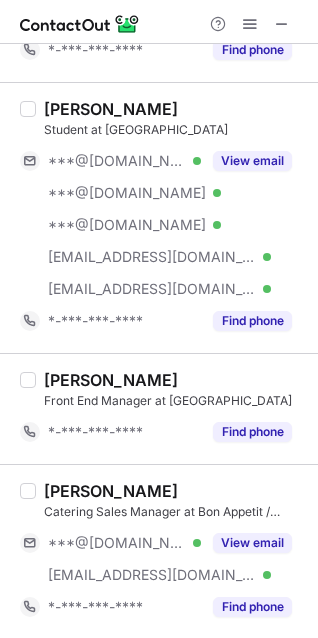 scroll, scrollTop: 1127, scrollLeft: 0, axis: vertical 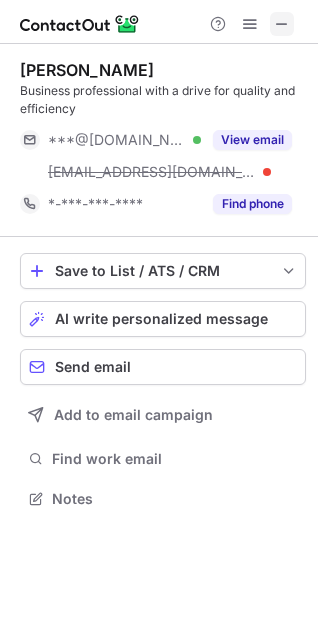 click at bounding box center [282, 24] 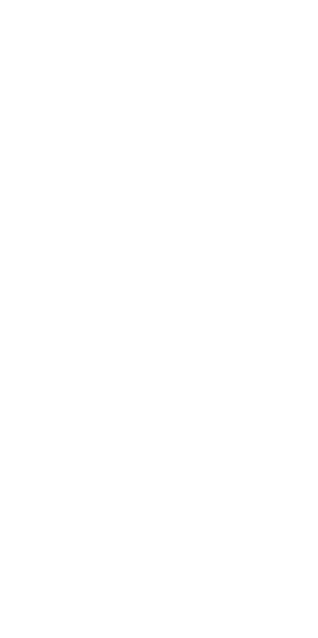 scroll, scrollTop: 0, scrollLeft: 0, axis: both 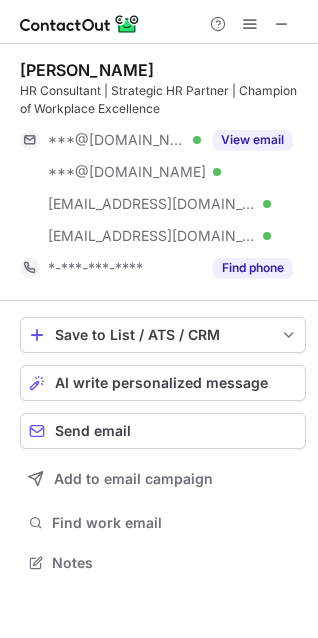 click at bounding box center (282, 24) 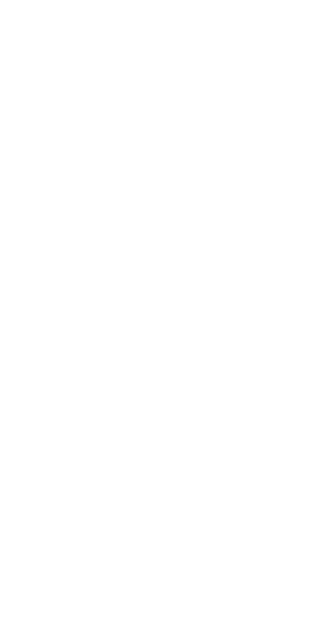 scroll, scrollTop: 0, scrollLeft: 0, axis: both 